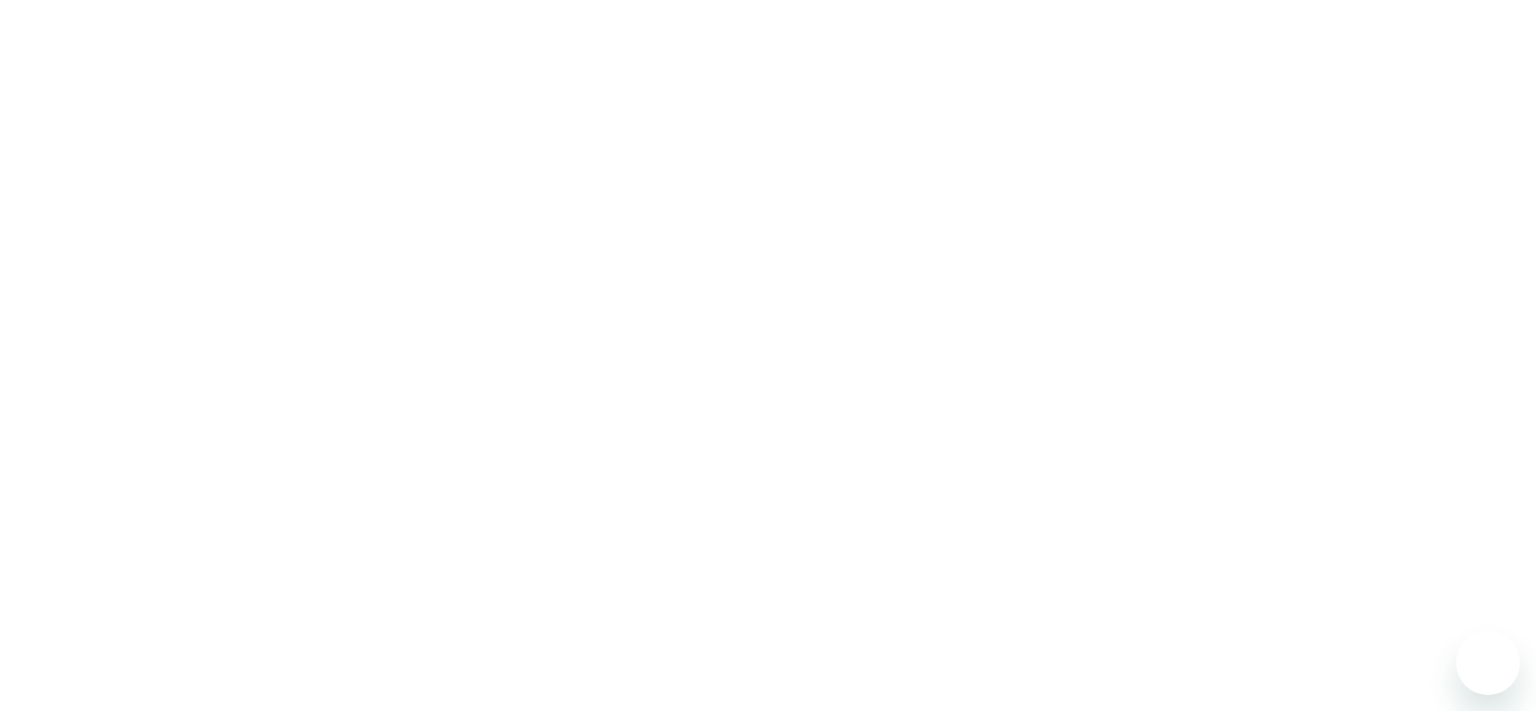 scroll, scrollTop: 0, scrollLeft: 0, axis: both 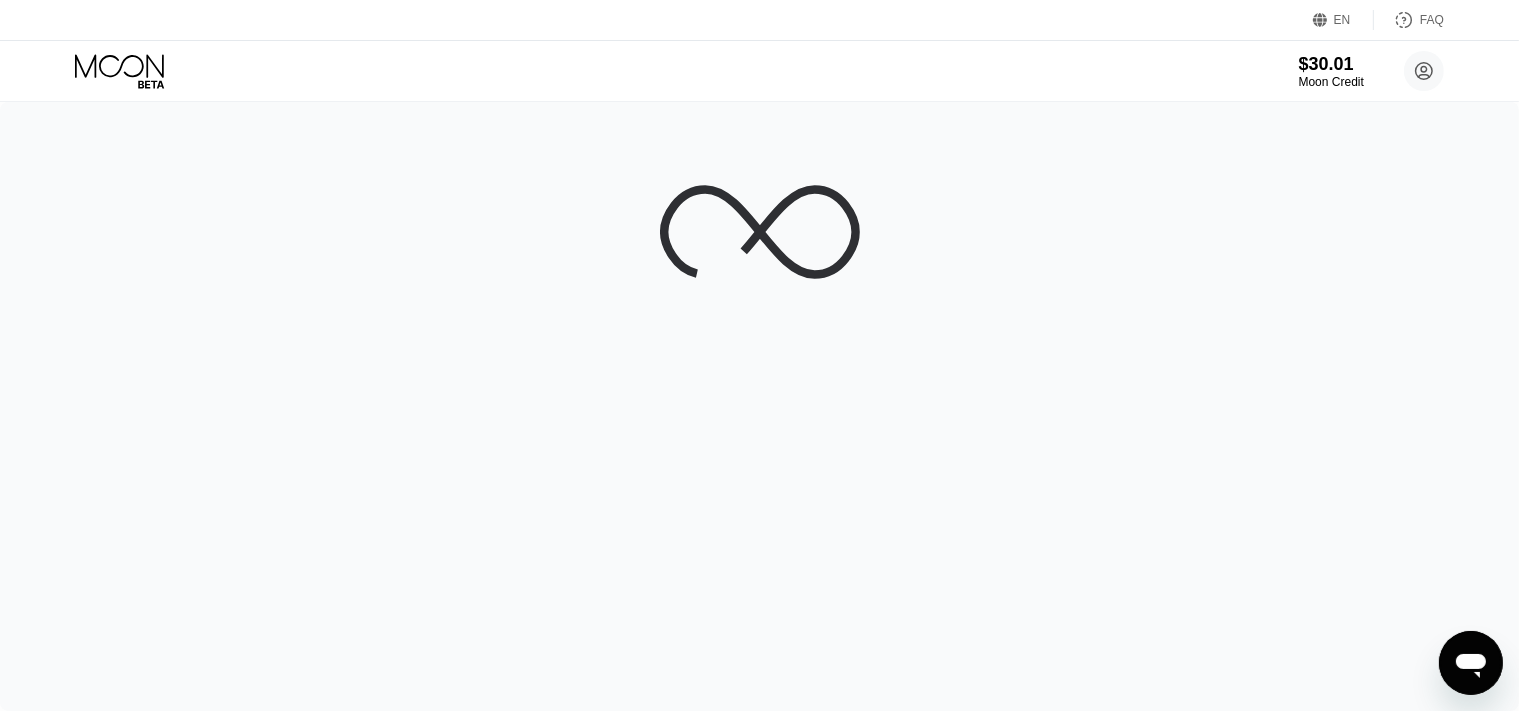 click 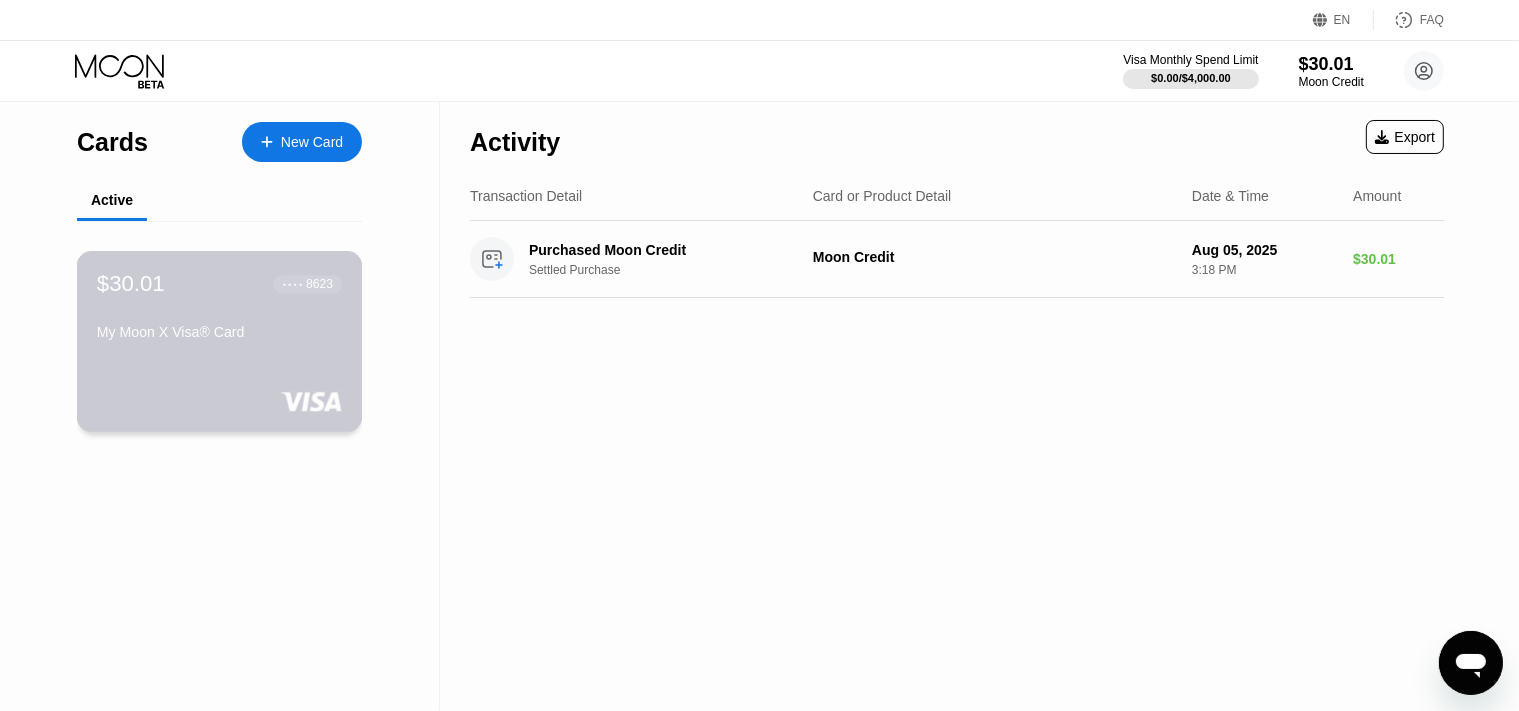 click on "My Moon X Visa® Card" at bounding box center [219, 332] 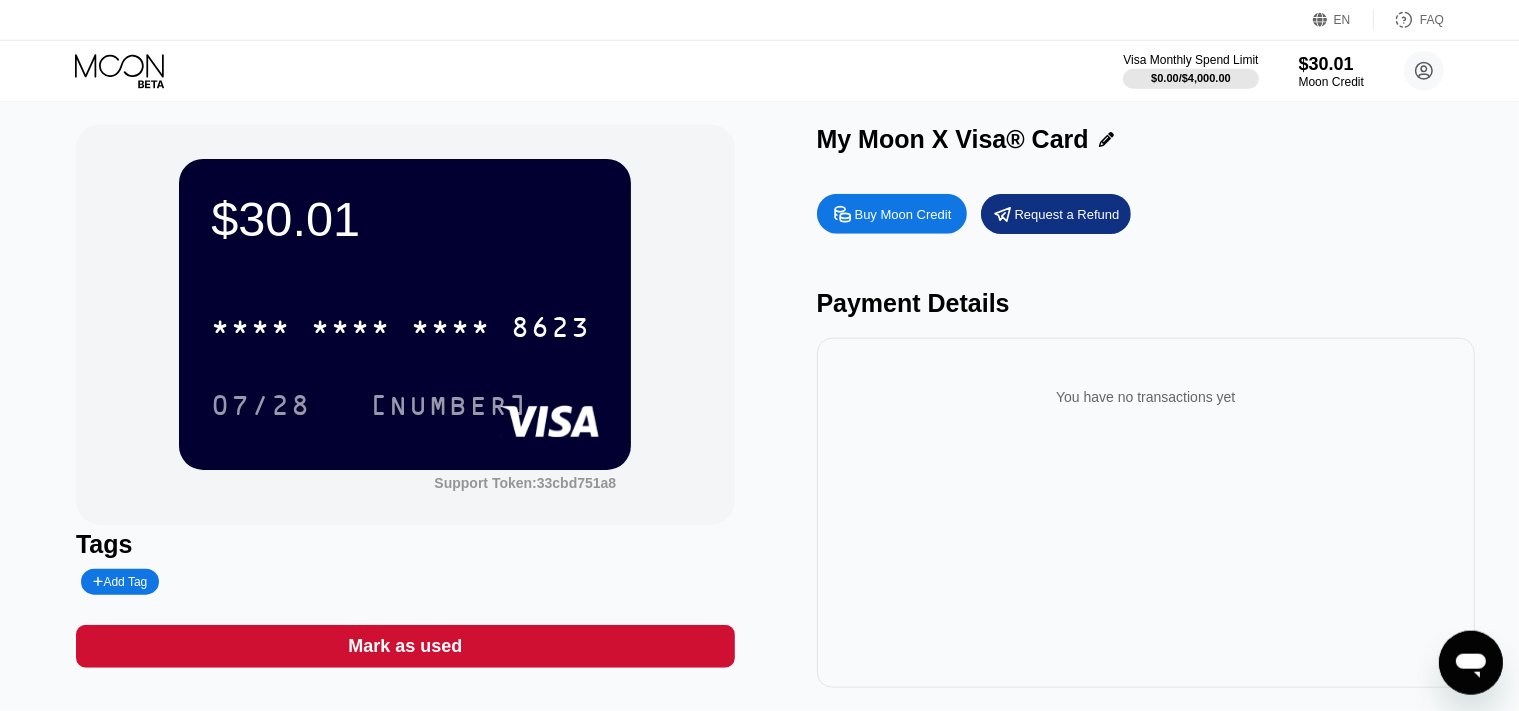scroll, scrollTop: 0, scrollLeft: 0, axis: both 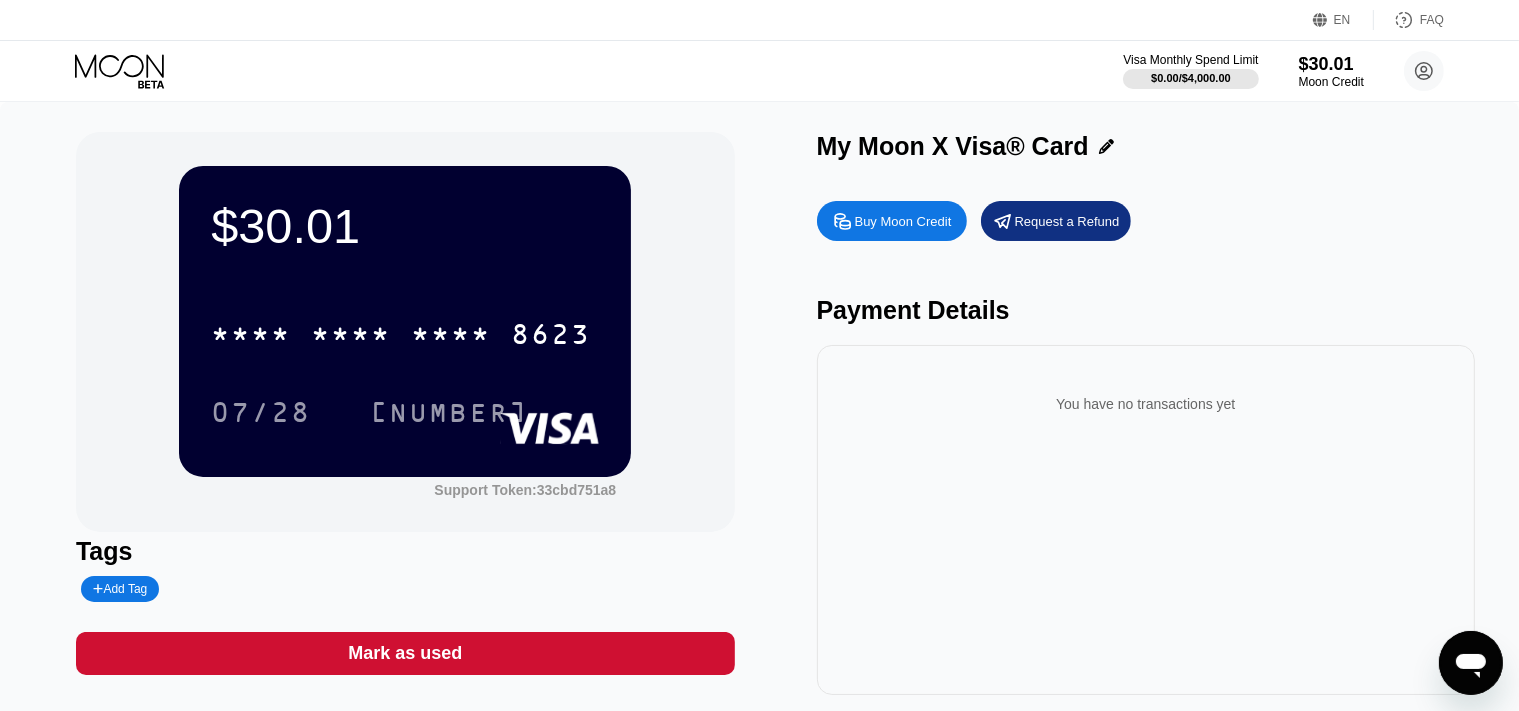 click on "You have no transactions yet" at bounding box center (1146, 520) 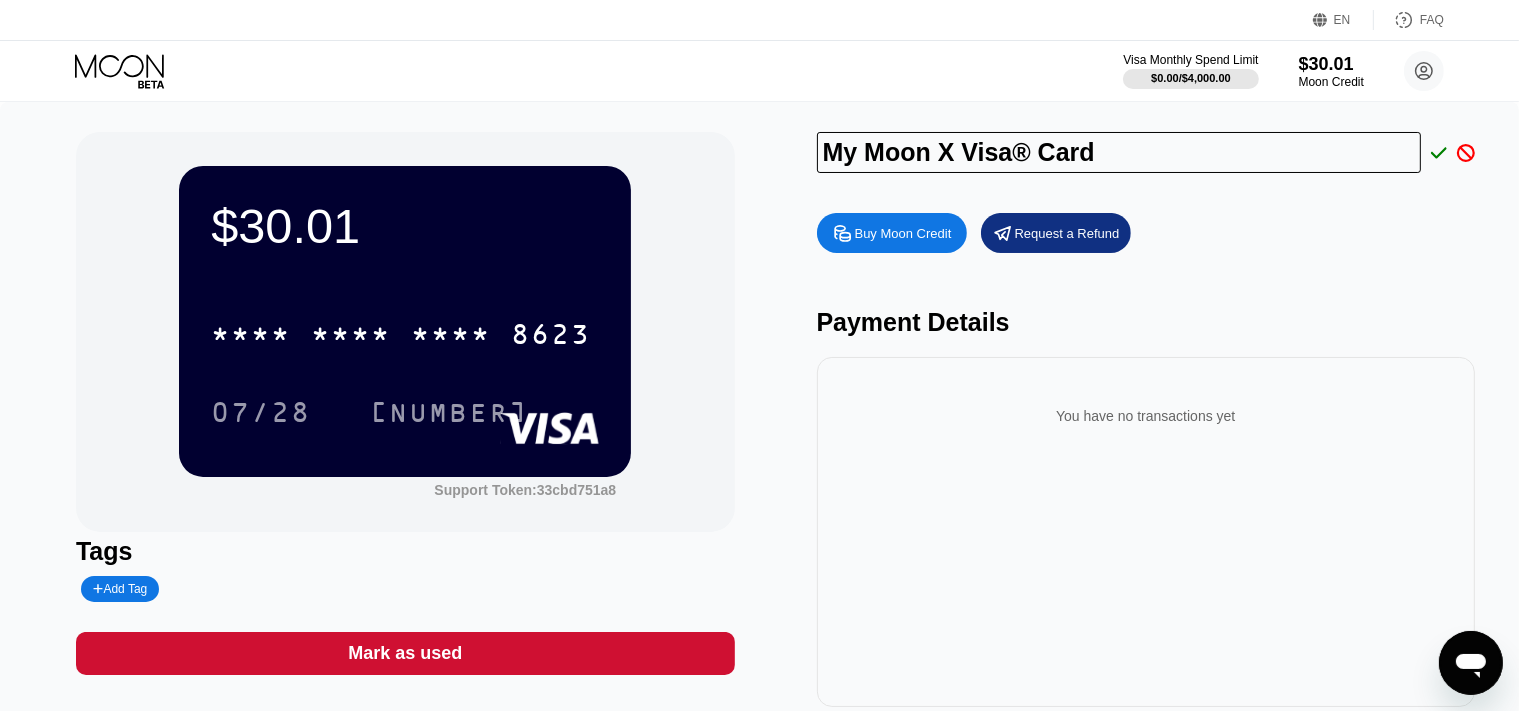 click 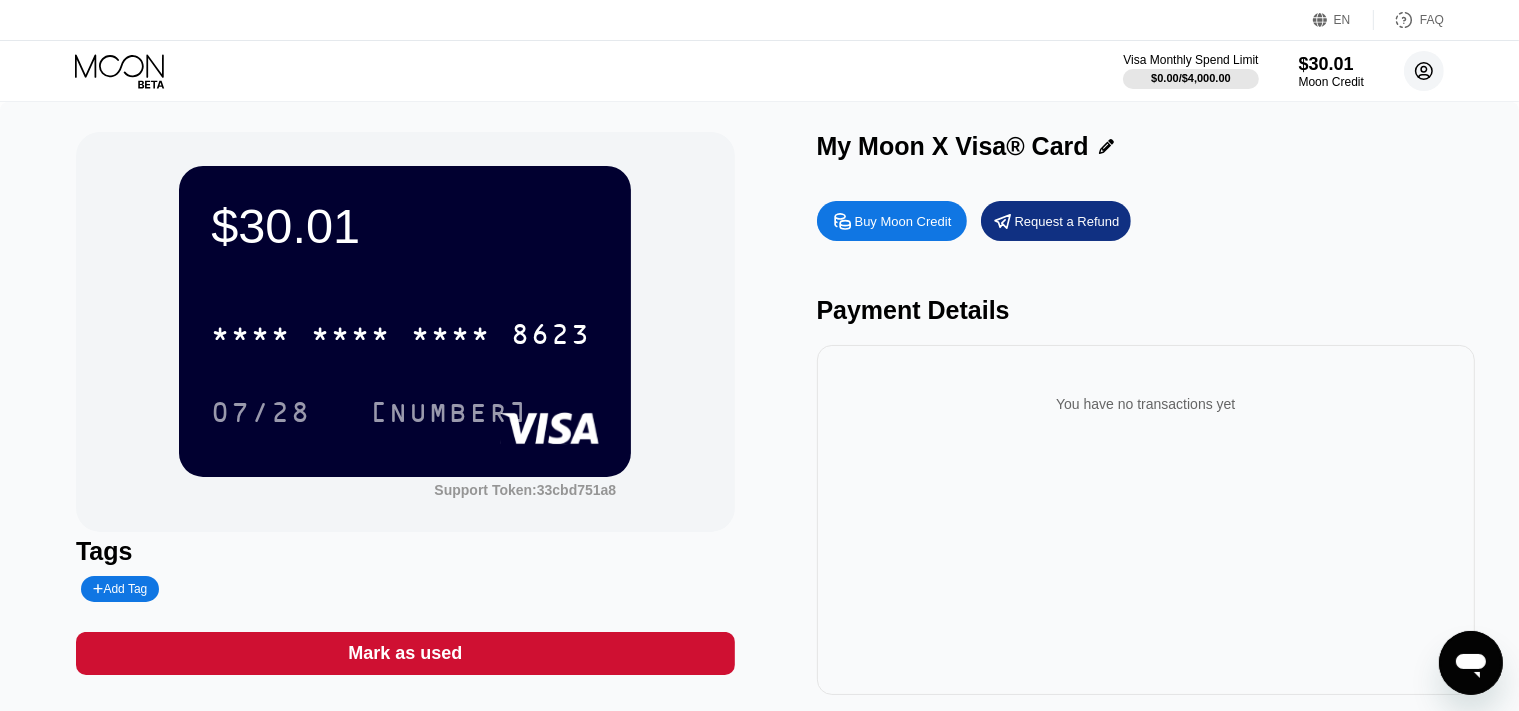click 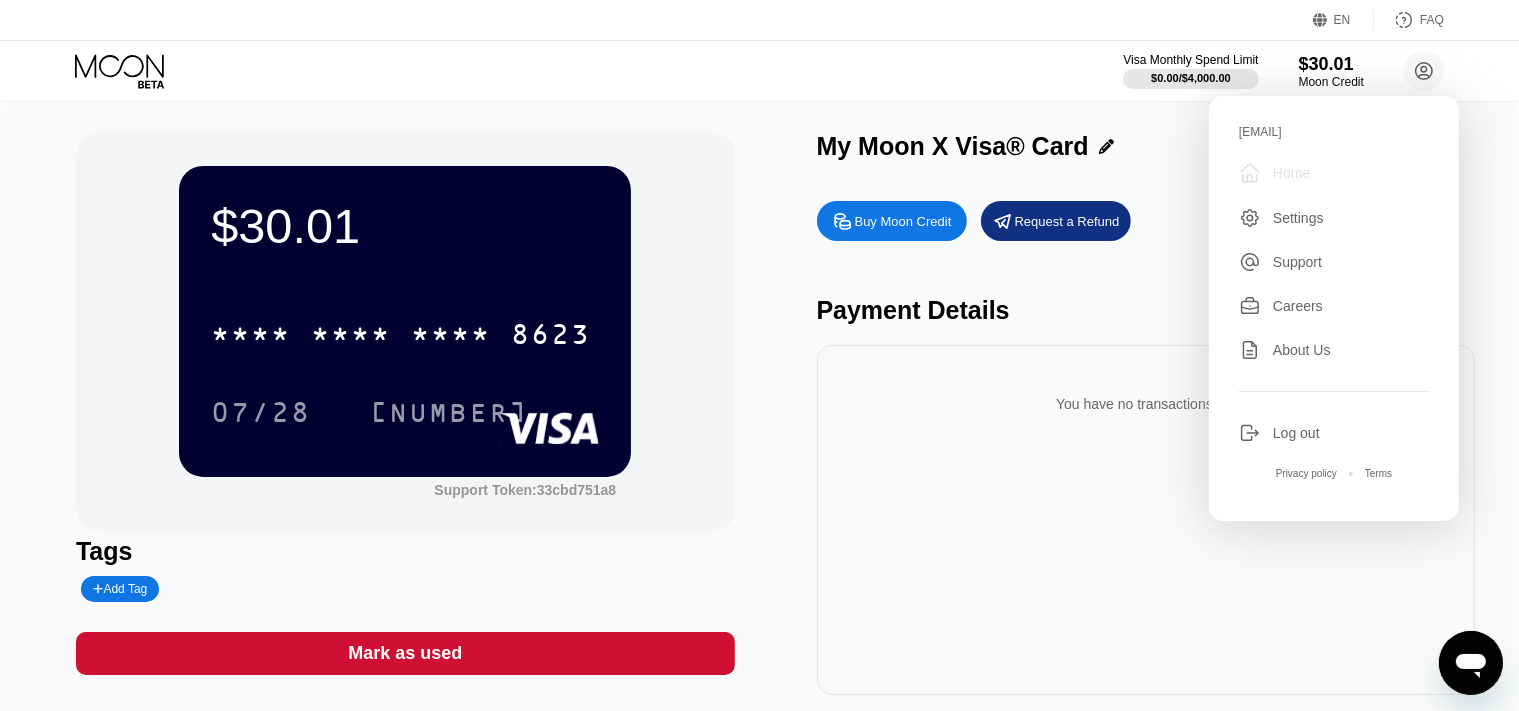 click on "Home" at bounding box center (1291, 173) 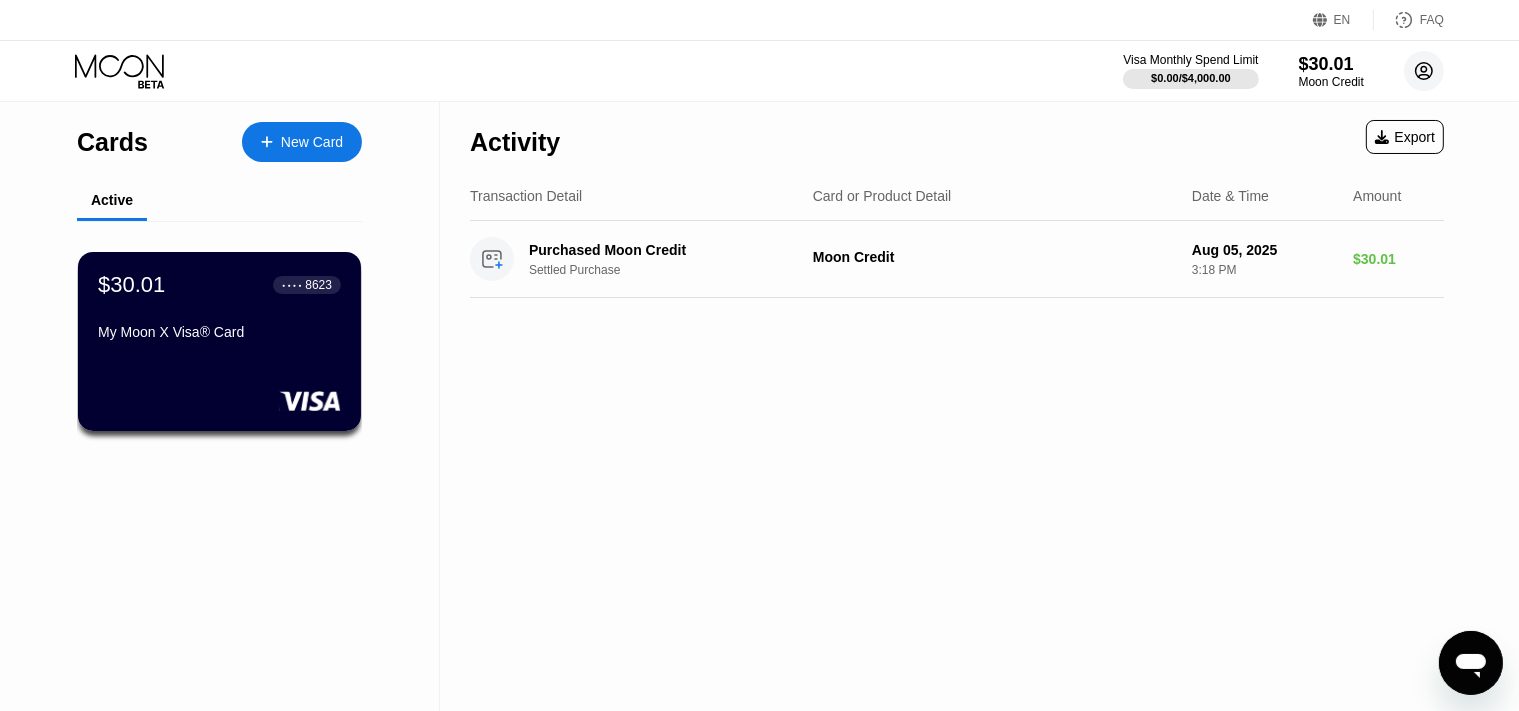 click 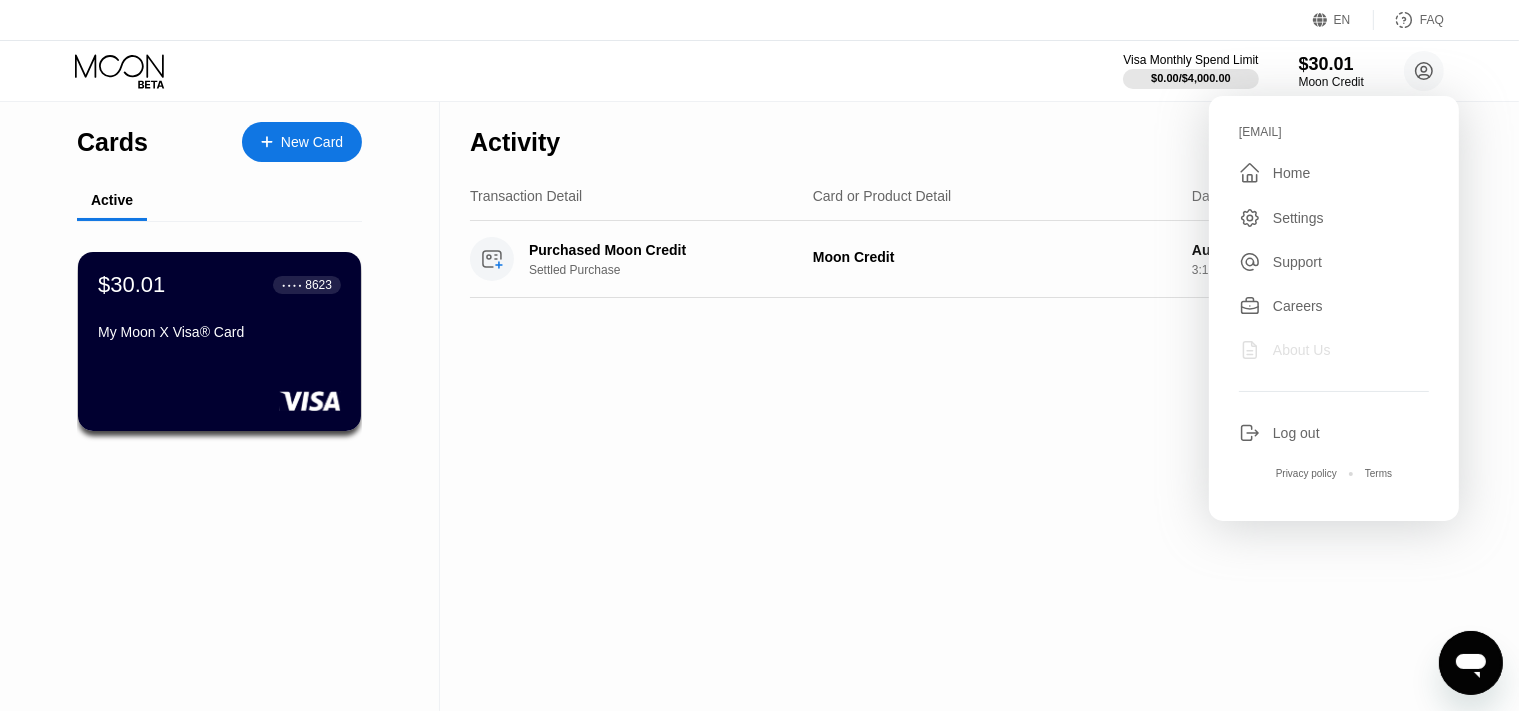 click on "About Us" at bounding box center (1302, 350) 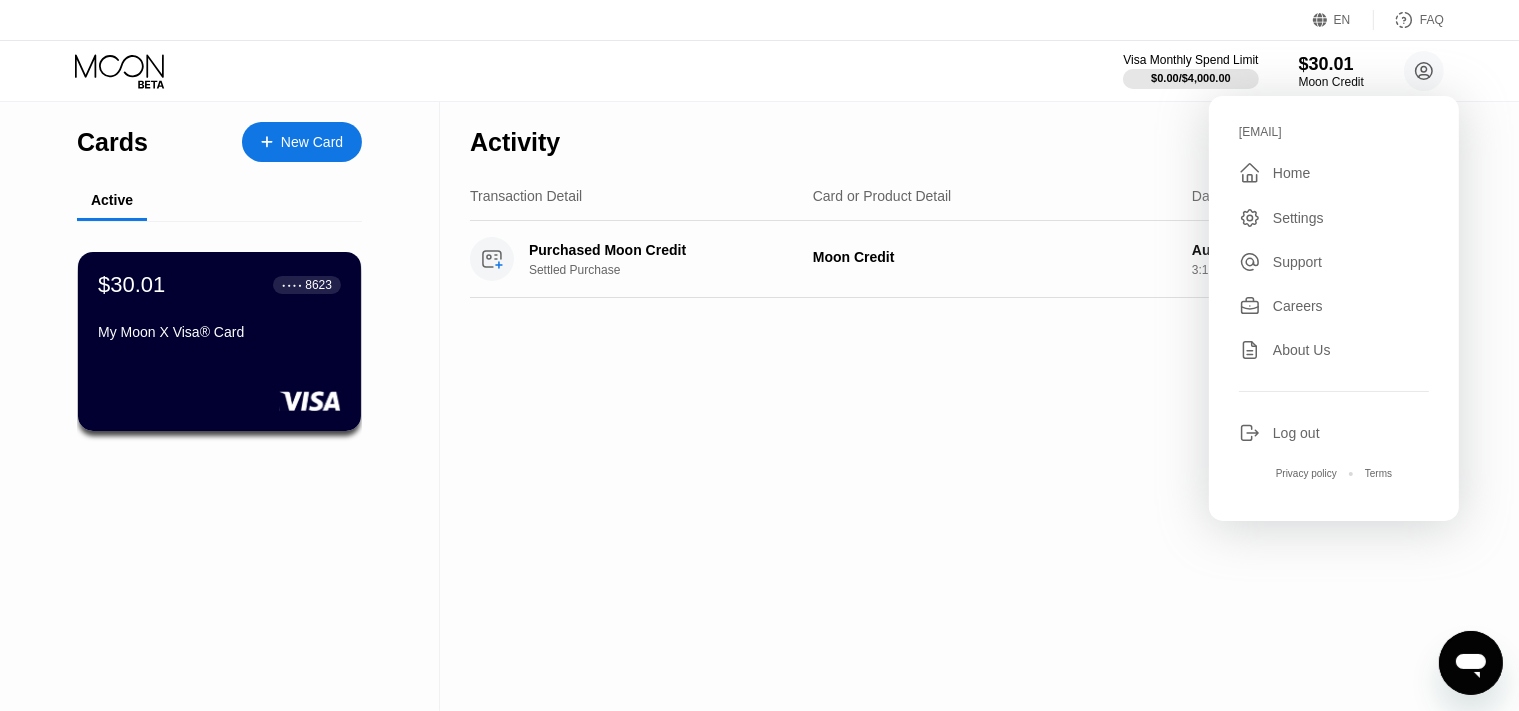 click on "Careers" at bounding box center (1298, 306) 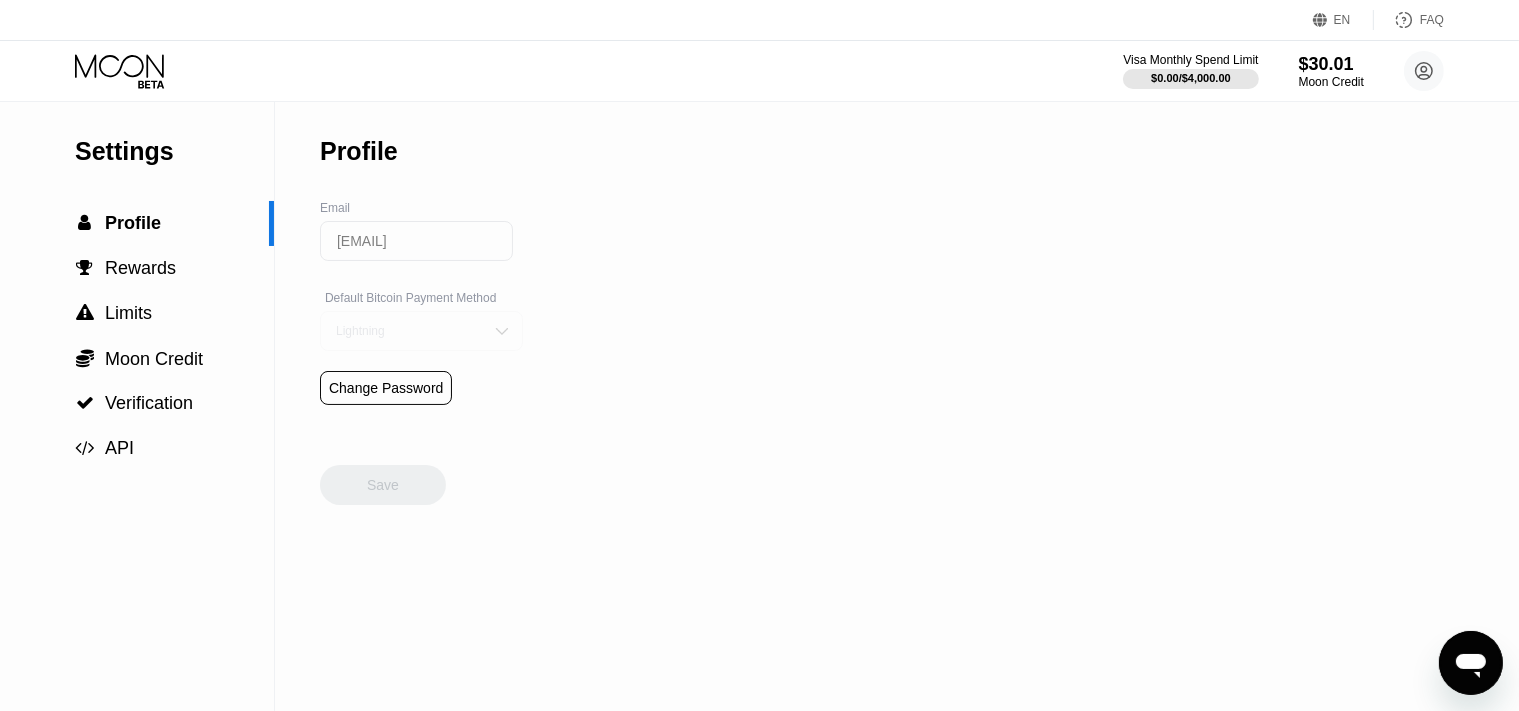 click on "Lightning" at bounding box center [406, 331] 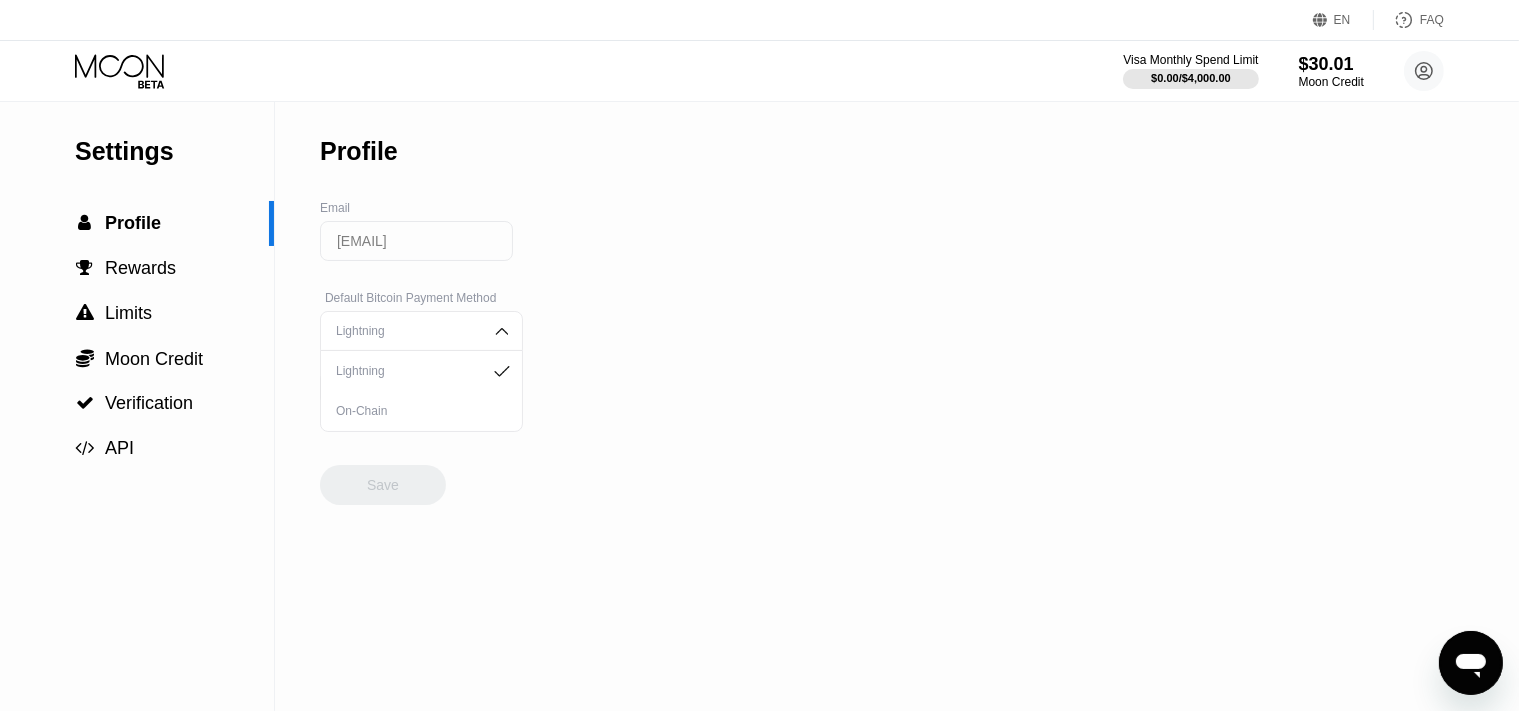 click on "Settings  Profile  Rewards  Limits  Moon Credit  Verification  API Profile Email [EMAIL] Default Bitcoin Payment Method Lightning Lightning On-Chain Change Password Save" at bounding box center [759, 406] 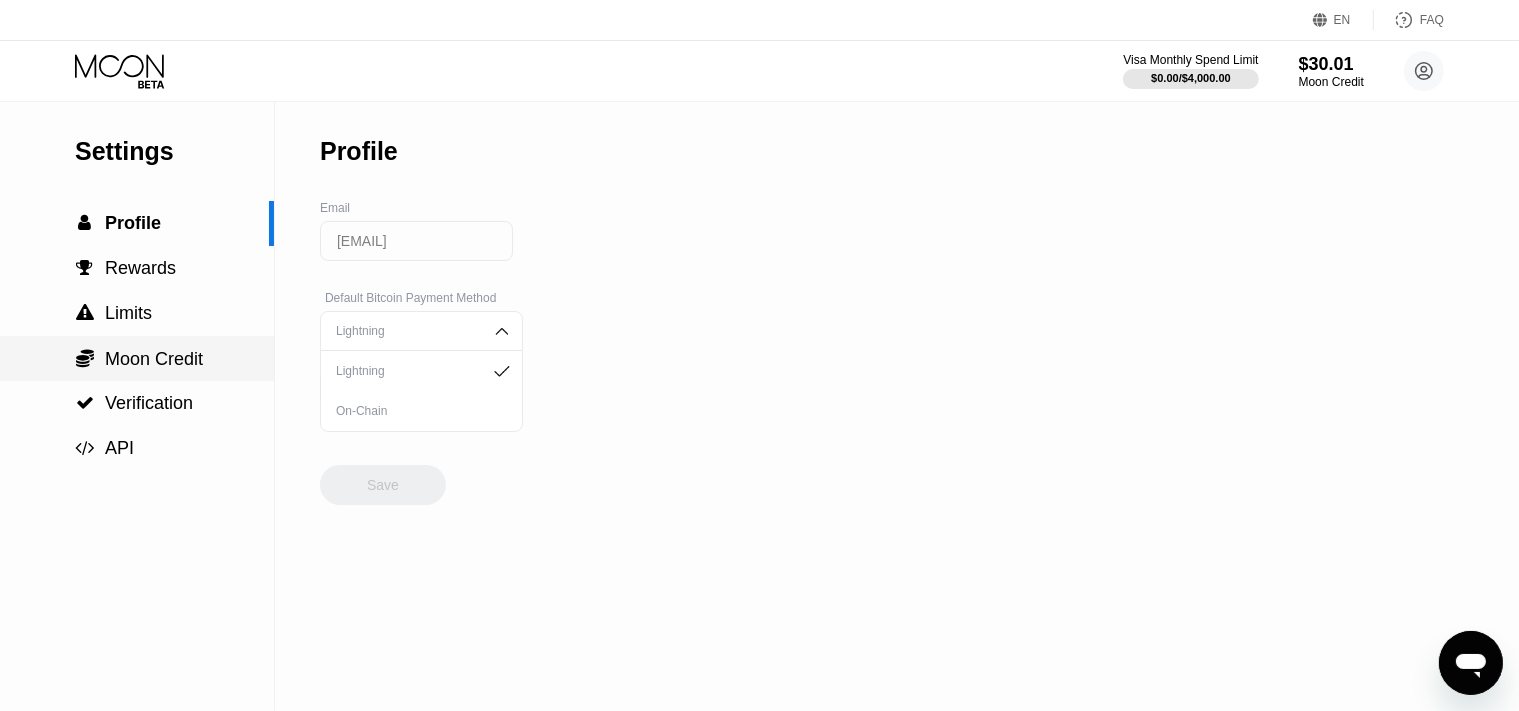 click on "Moon Credit" at bounding box center [154, 359] 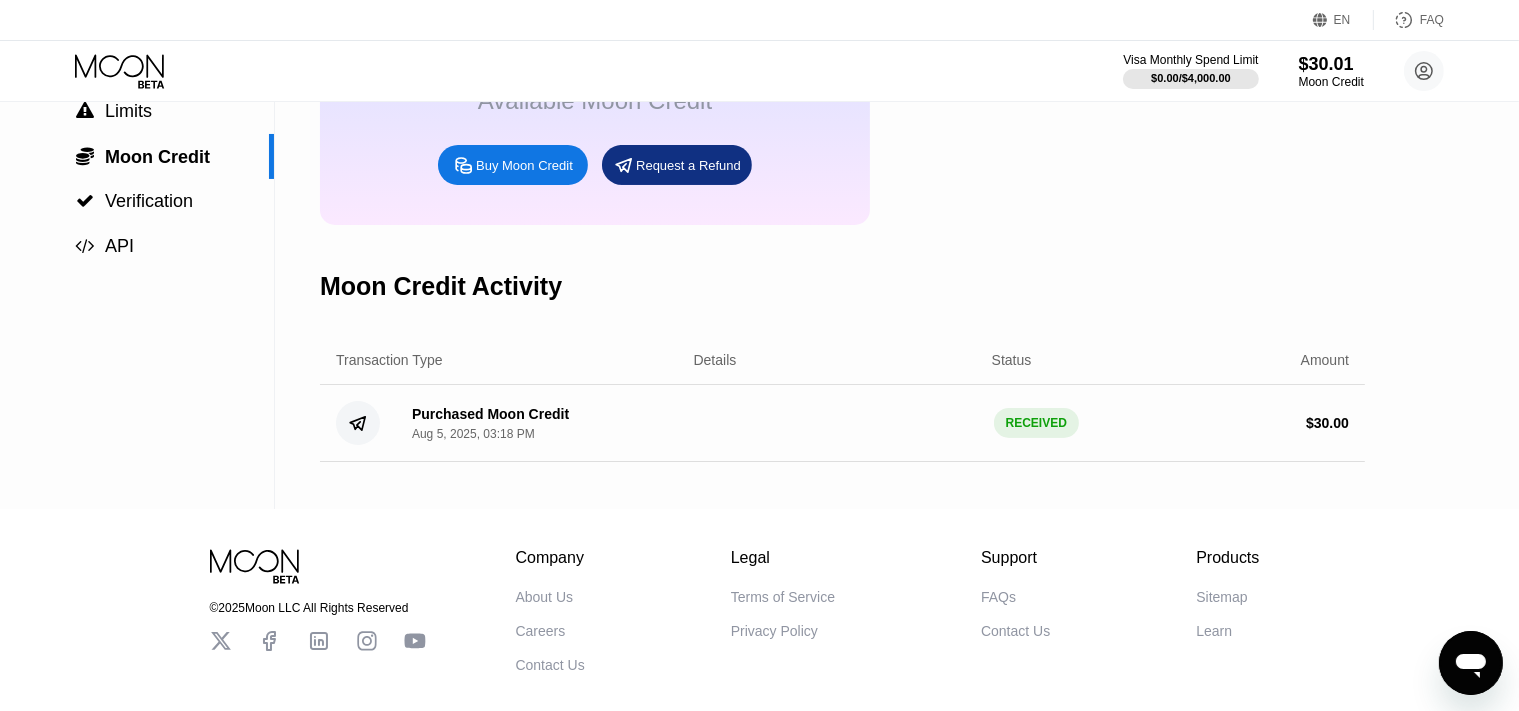 scroll, scrollTop: 199, scrollLeft: 0, axis: vertical 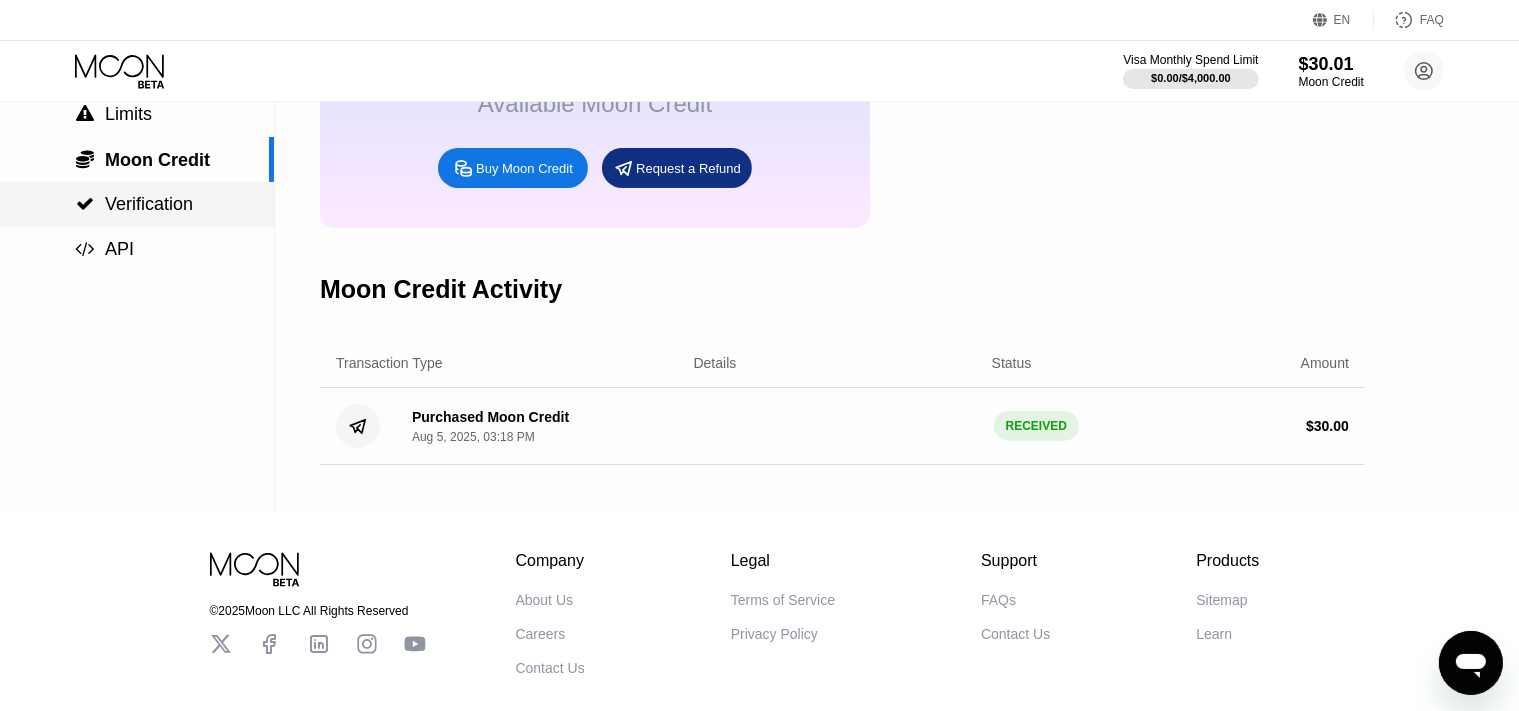 click on "Verification" at bounding box center (149, 204) 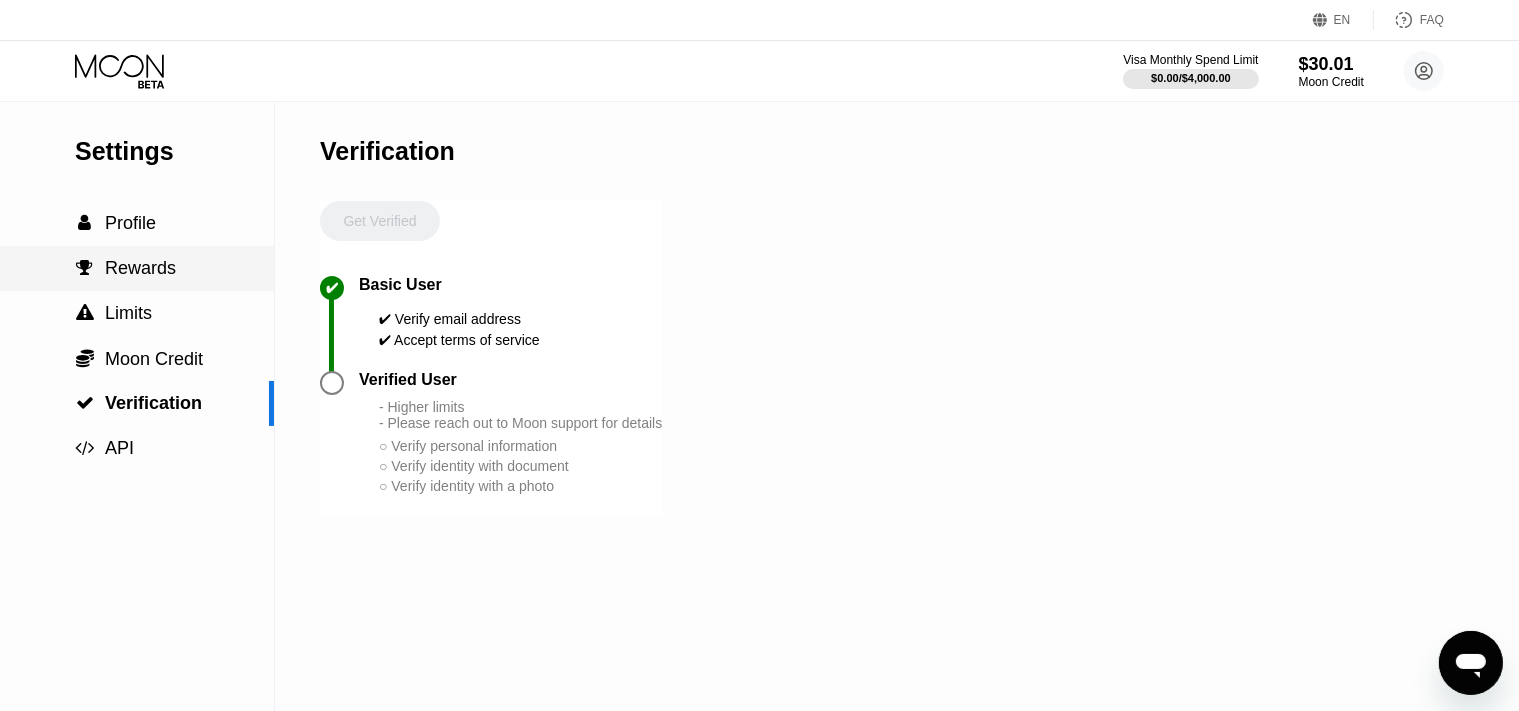 click on "Rewards" at bounding box center [140, 268] 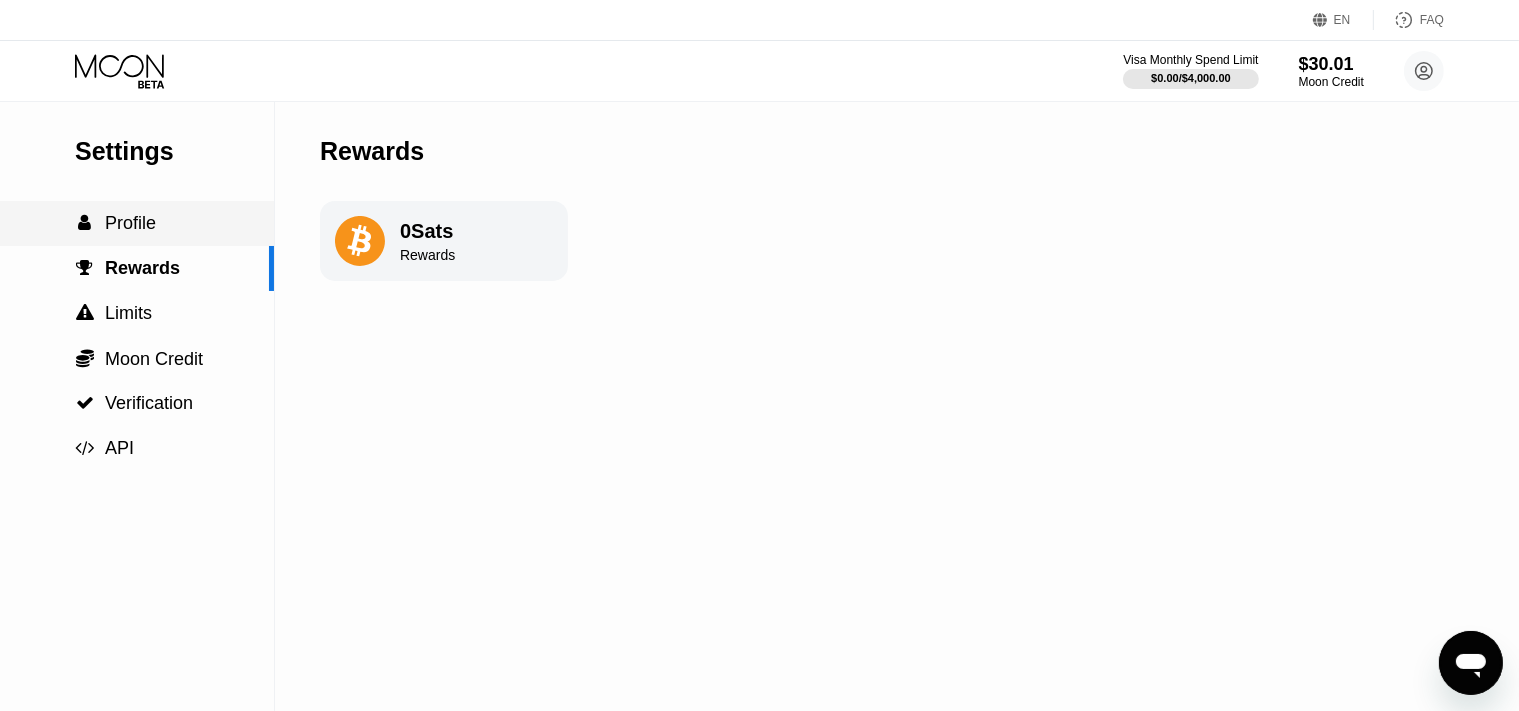 click on " Profile" at bounding box center (137, 223) 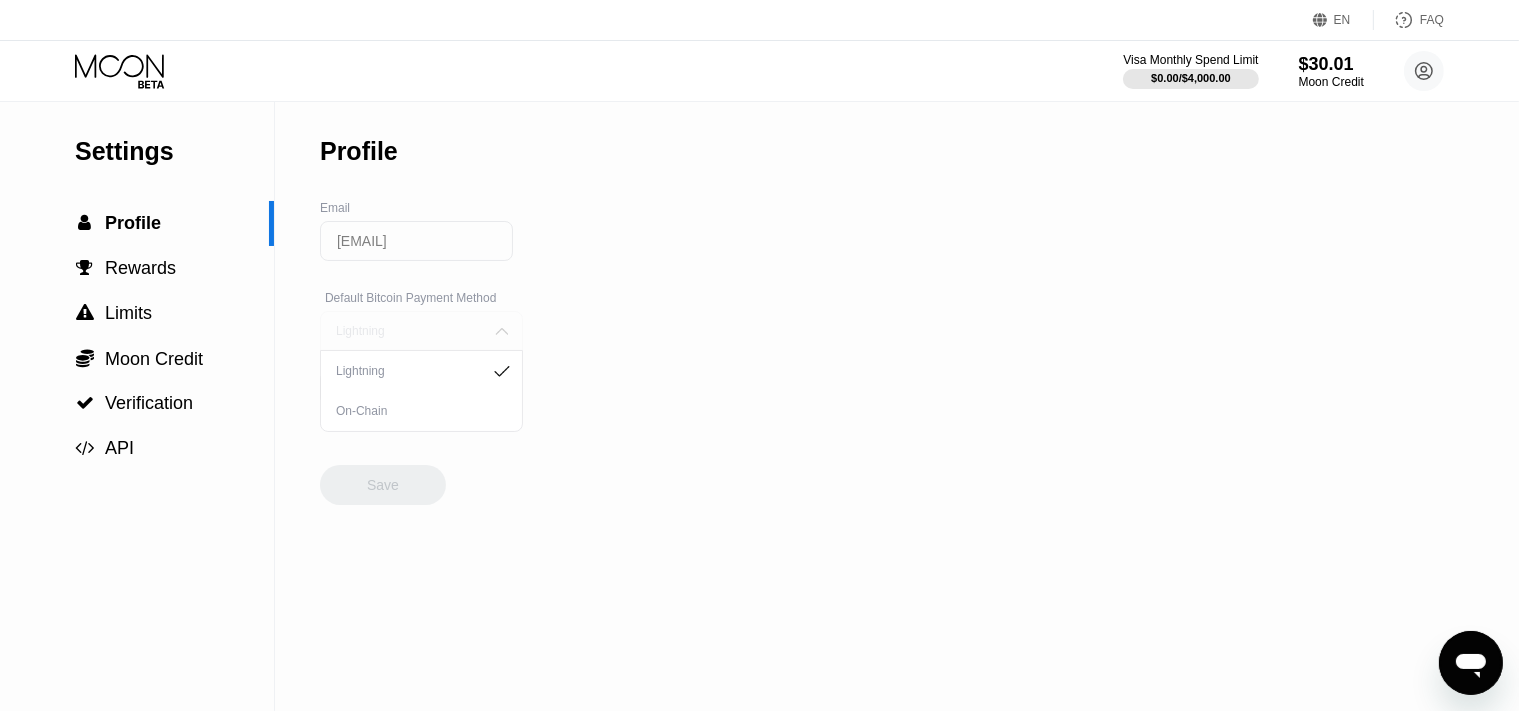 click on "Lightning" at bounding box center (421, 331) 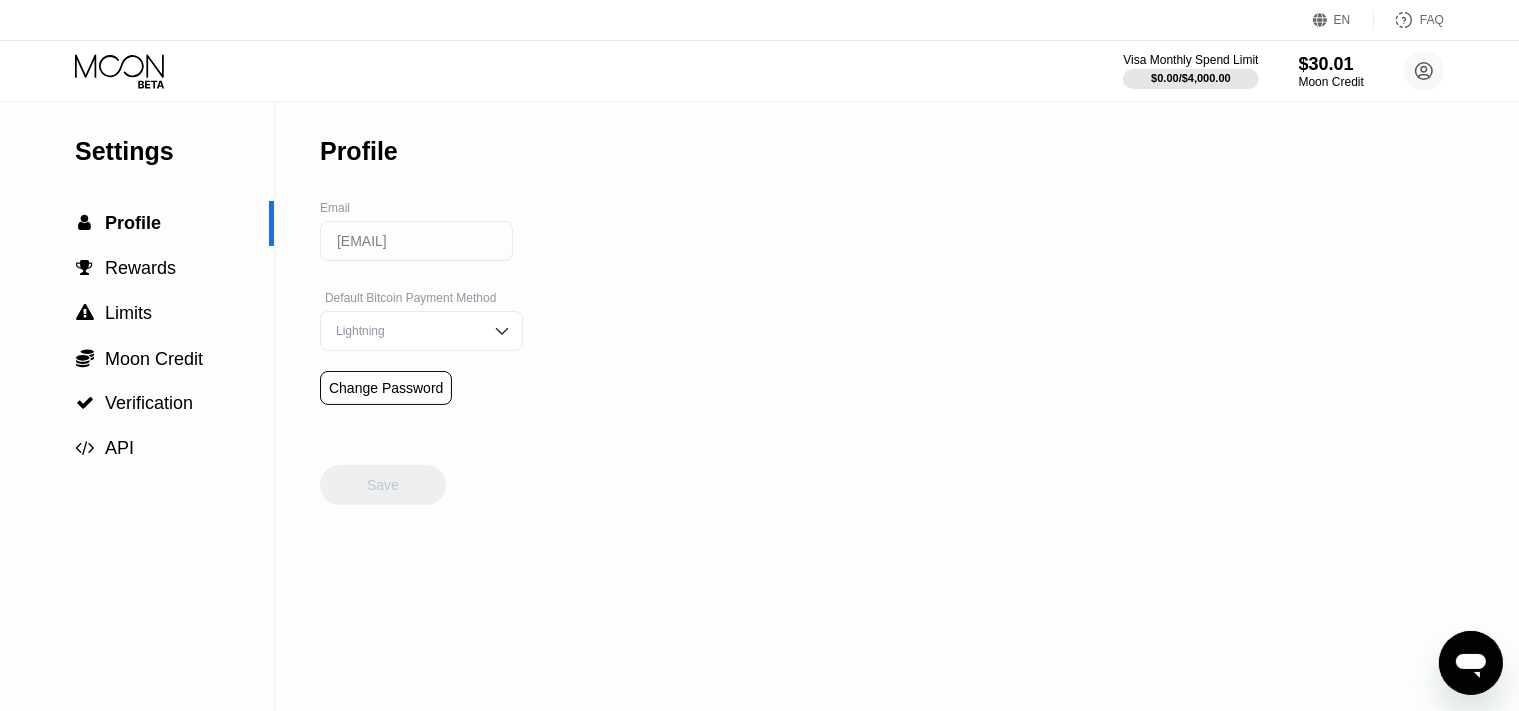 click on "Lightning" at bounding box center [406, 331] 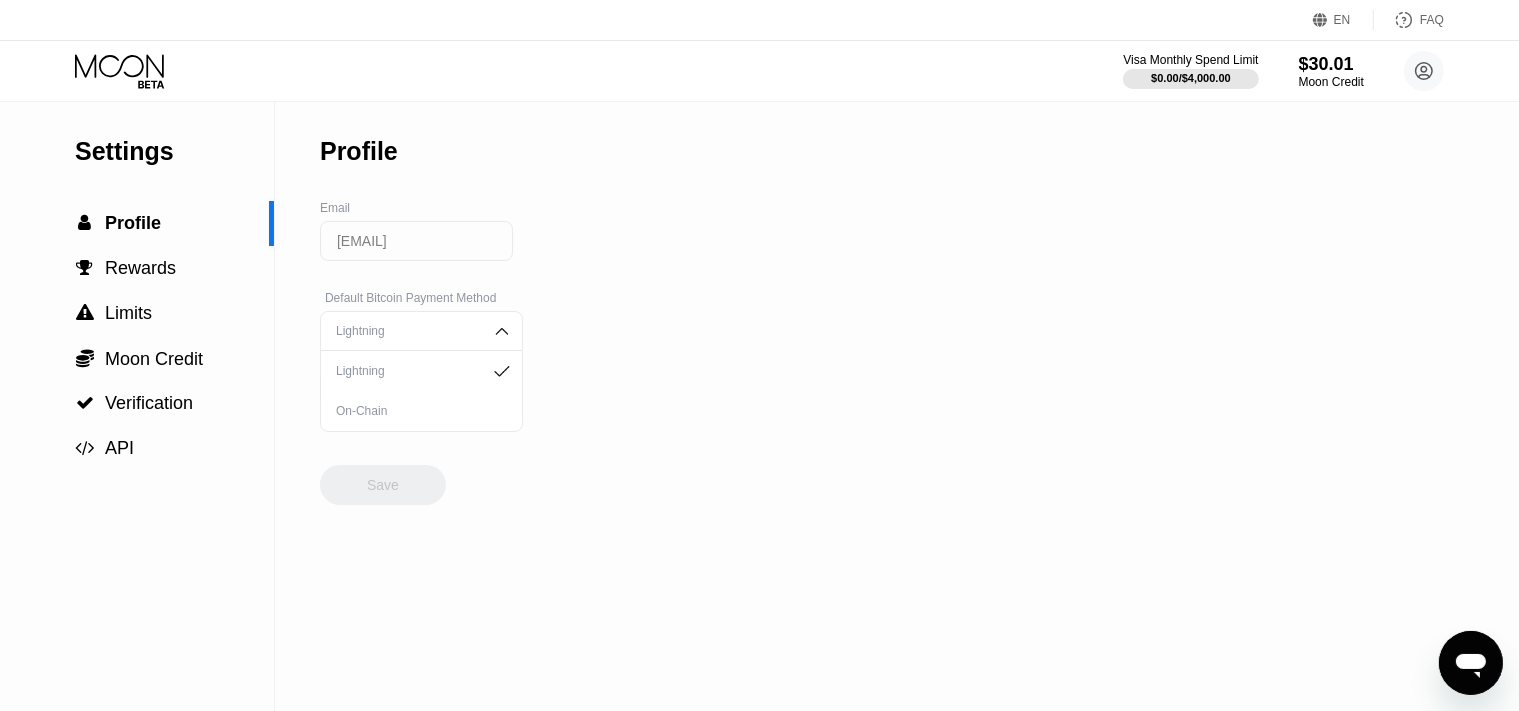 click on "Lightning" at bounding box center [406, 371] 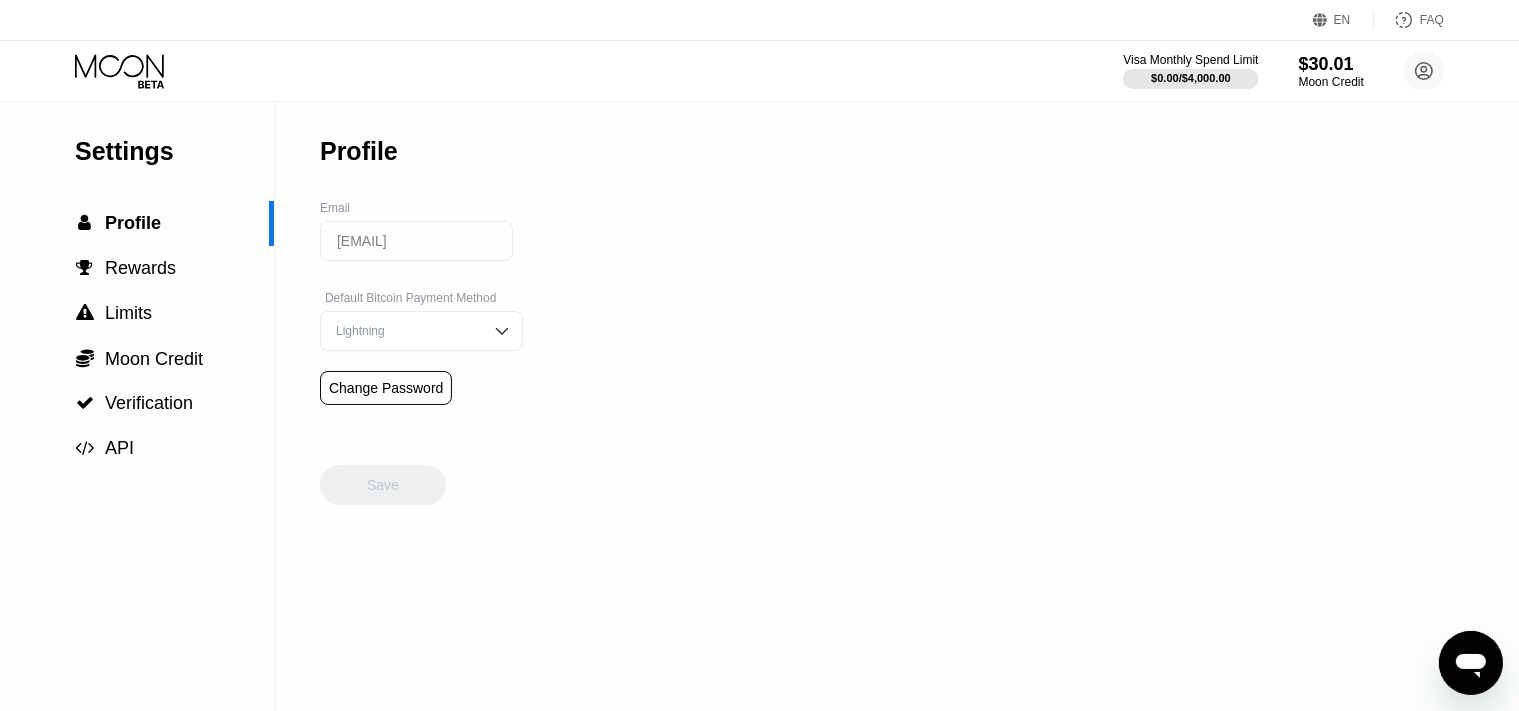 click on "Settings  Profile  Rewards  Limits  Moon Credit  Verification  API Profile Email [EMAIL] Default Bitcoin Payment Method Lightning Change Password Save" at bounding box center [759, 406] 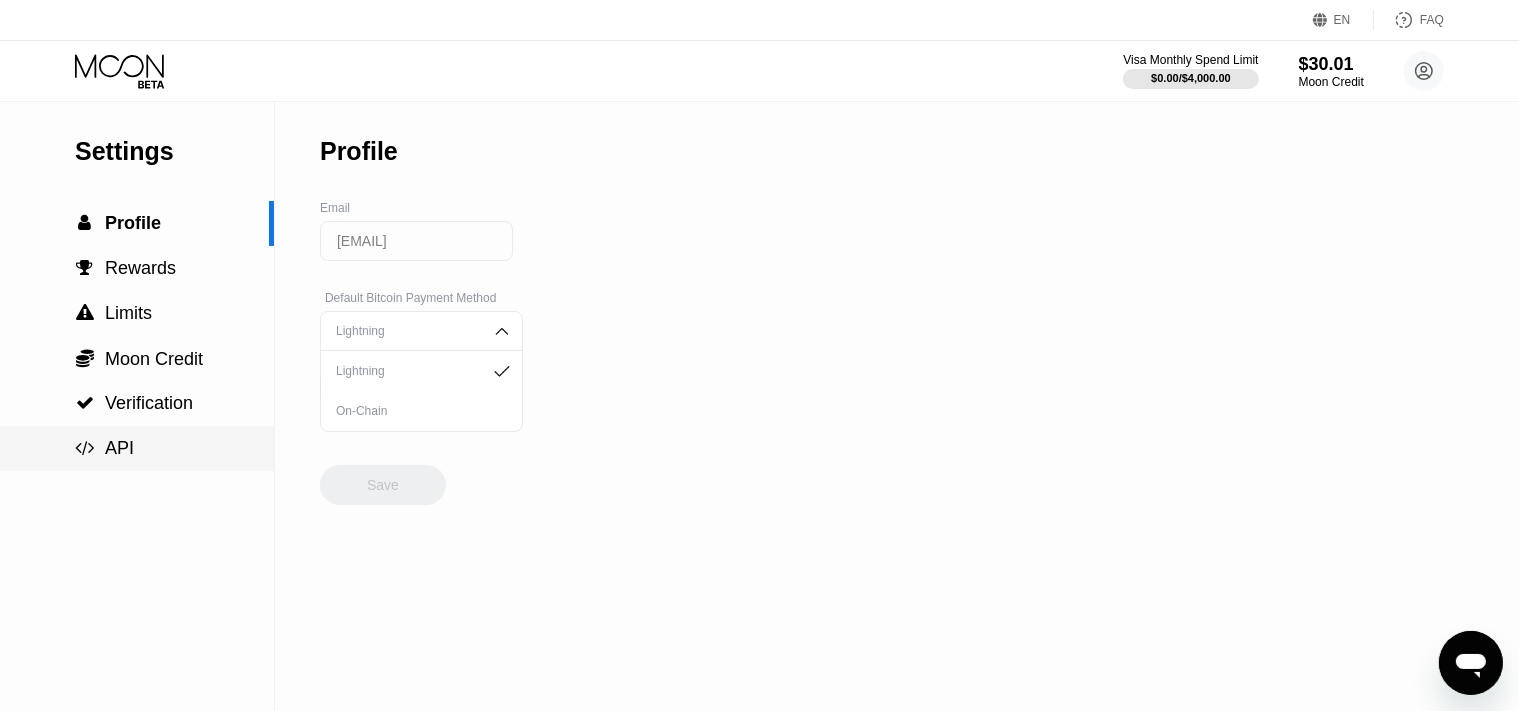 click on "API" at bounding box center [119, 448] 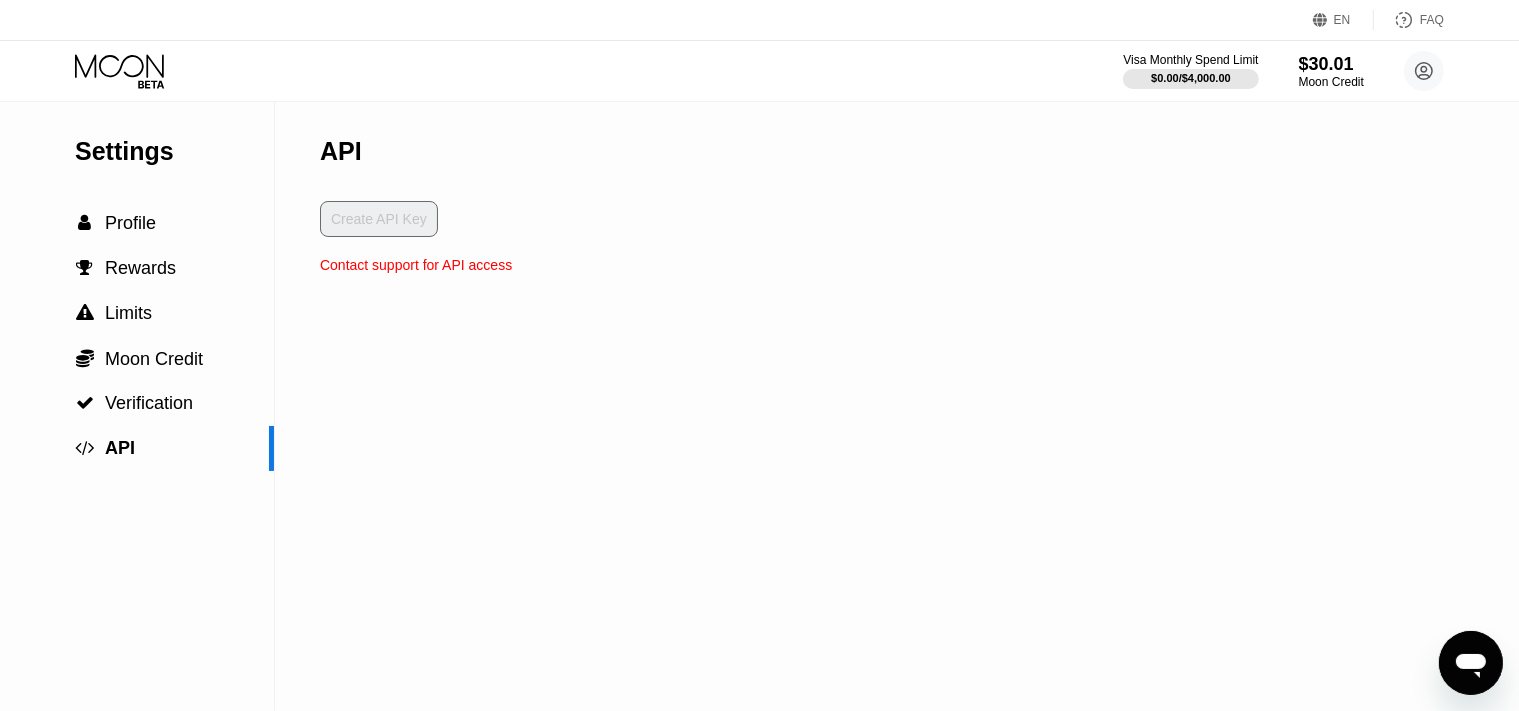 click on "Contact support for API access" at bounding box center (416, 265) 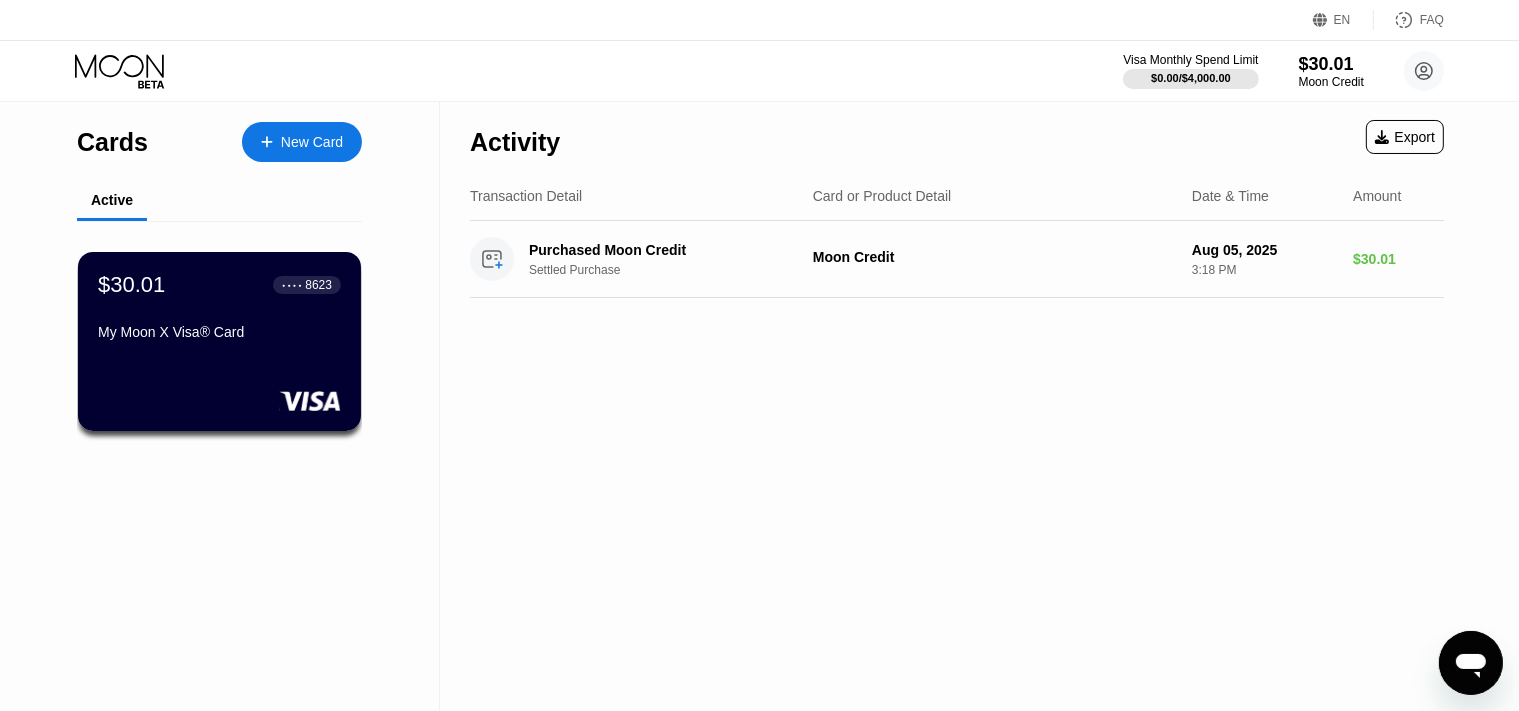 click on "EN" at bounding box center [1343, 20] 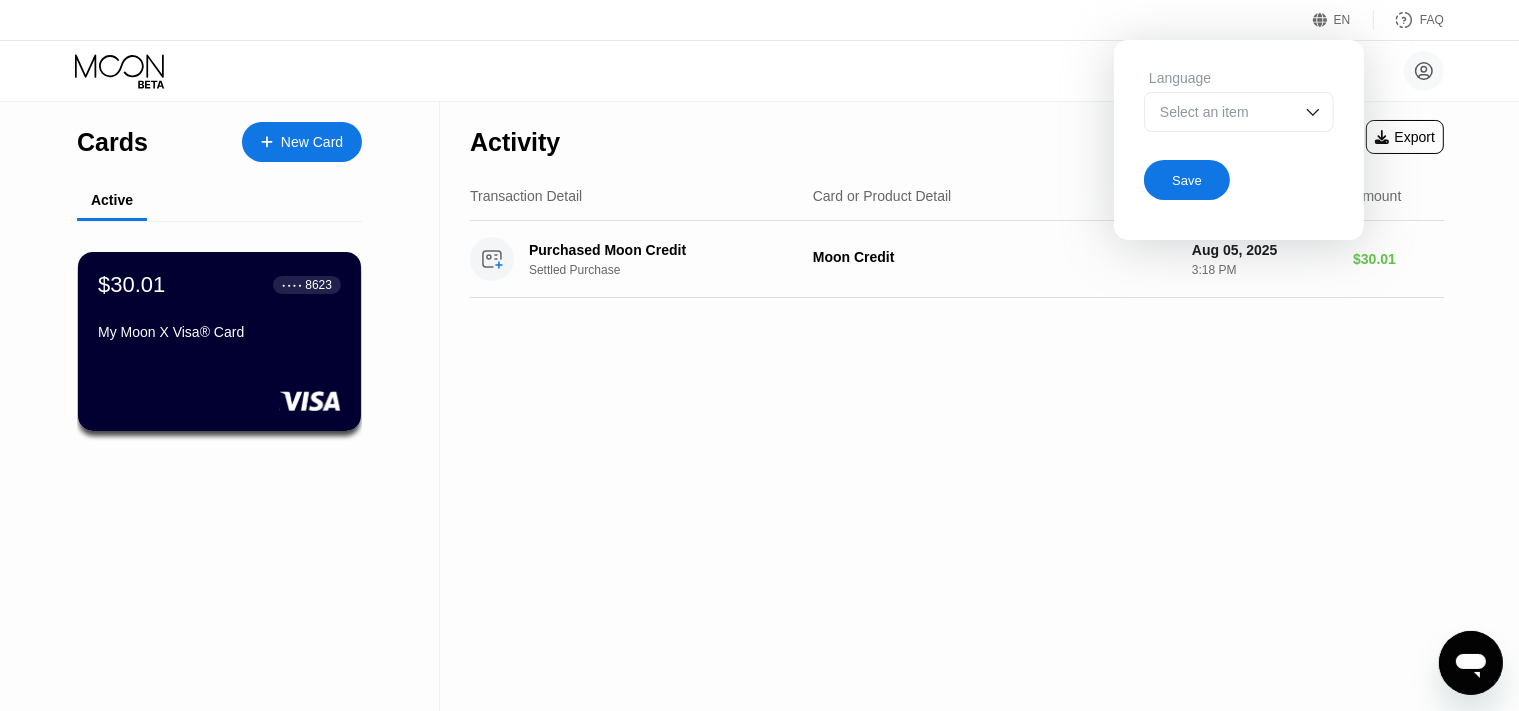 click on "Select an item" at bounding box center [1224, 112] 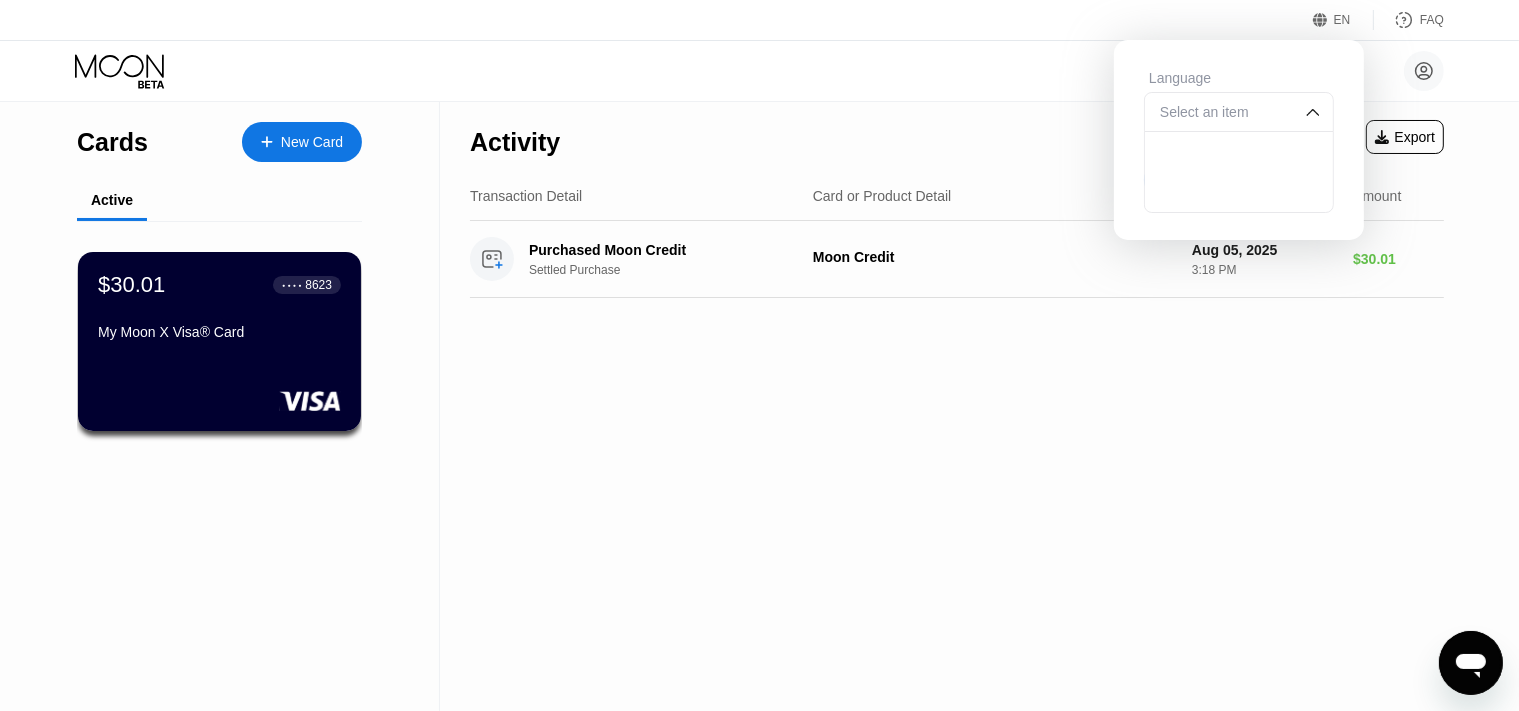 click on "Select an item" at bounding box center (1224, 112) 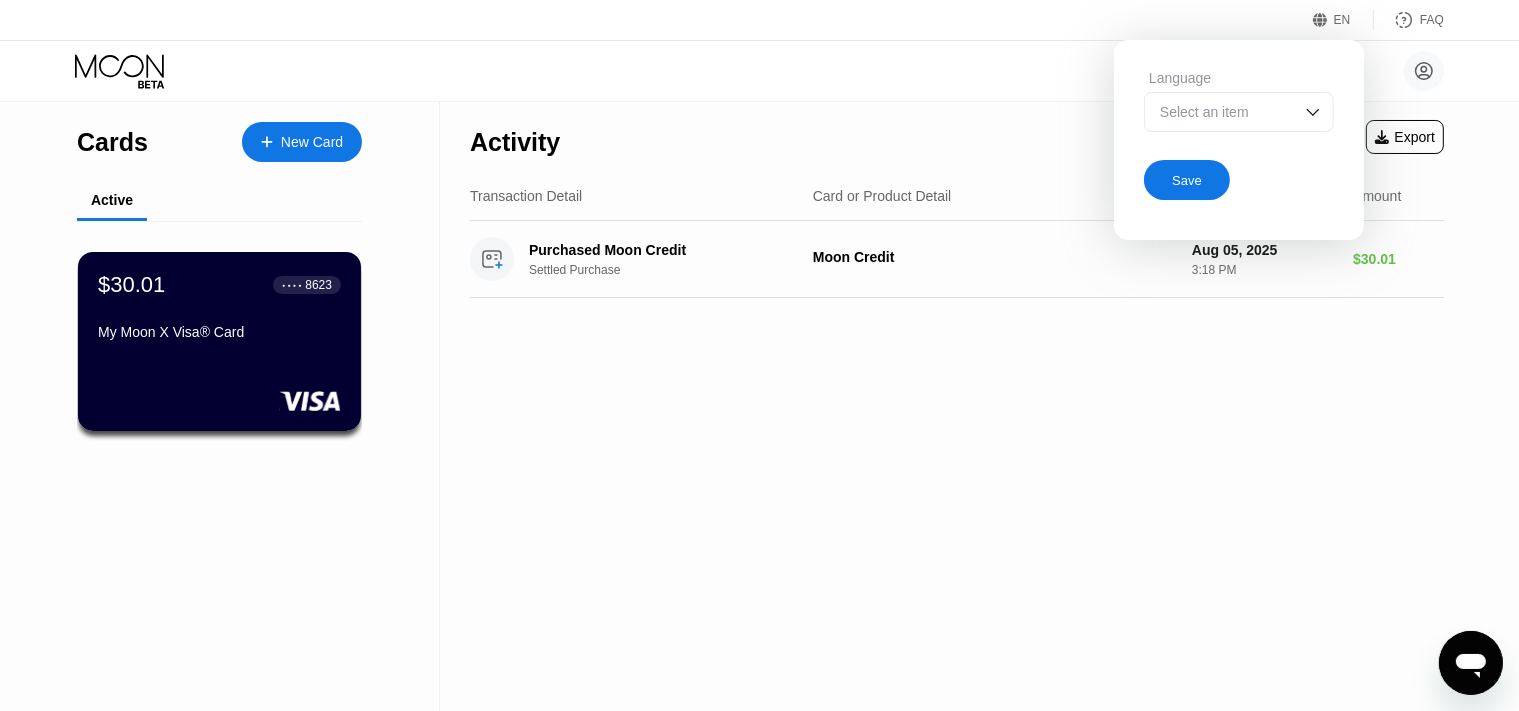 drag, startPoint x: 937, startPoint y: 526, endPoint x: 932, endPoint y: 515, distance: 12.083046 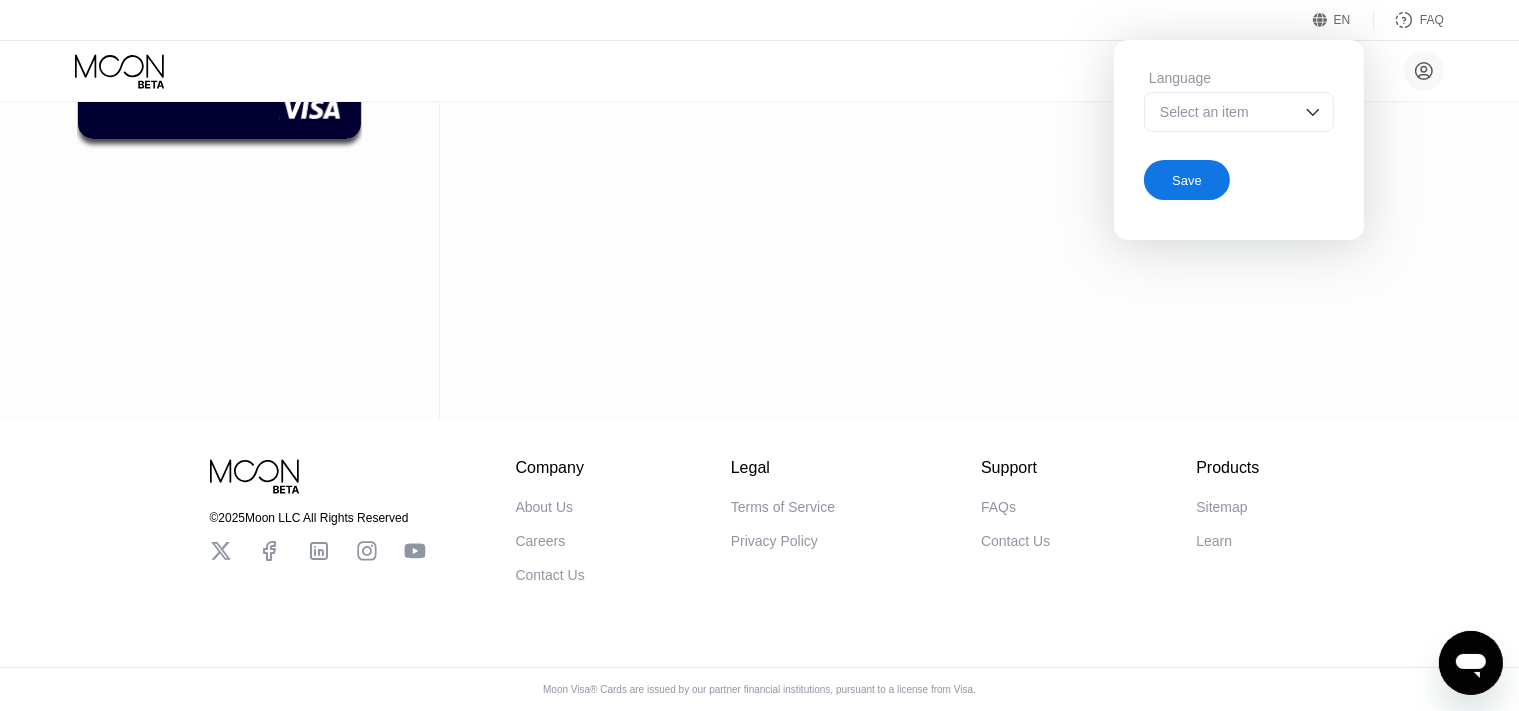 click on "Cards New Card Active $[PRICE] ● ● ● ● 8623 My Moon X Visa® Card" at bounding box center (220, 114) 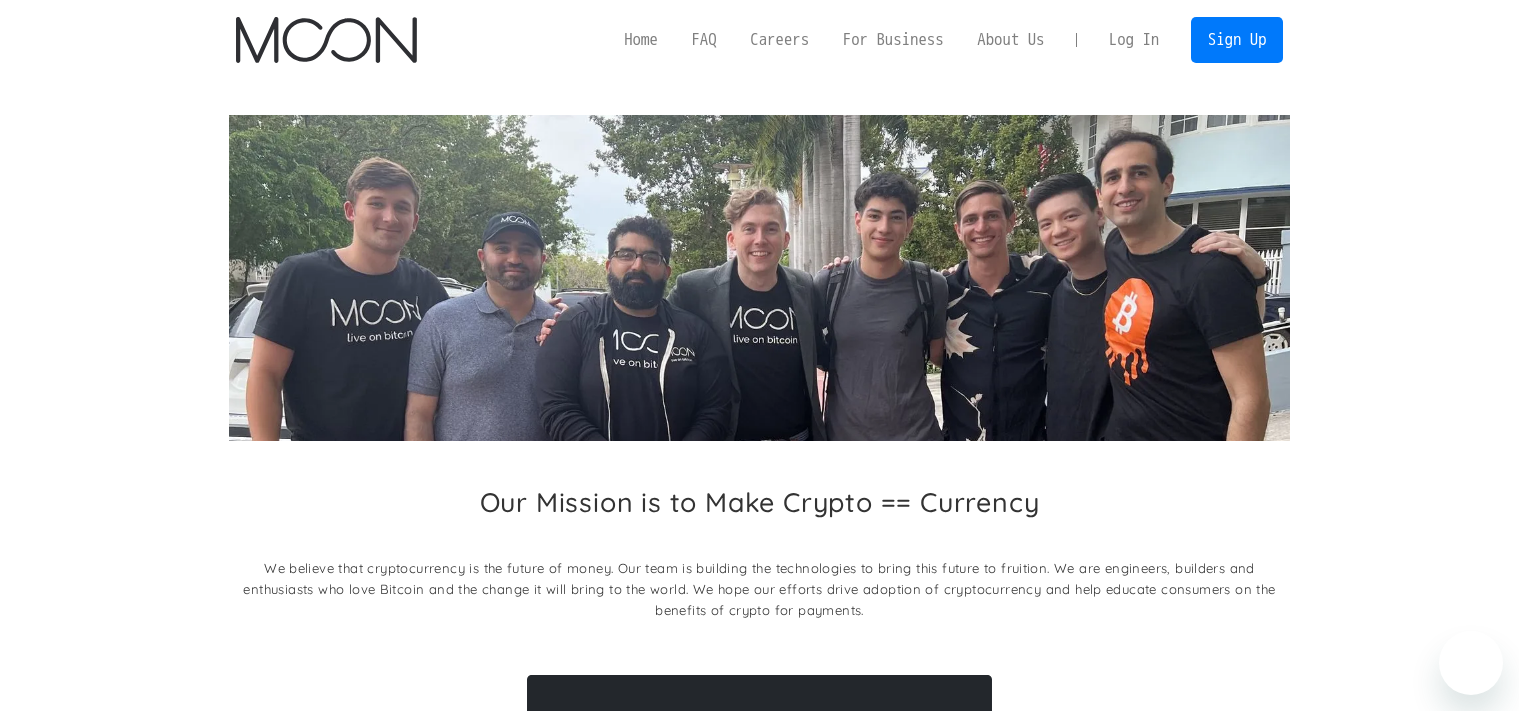 scroll, scrollTop: 0, scrollLeft: 0, axis: both 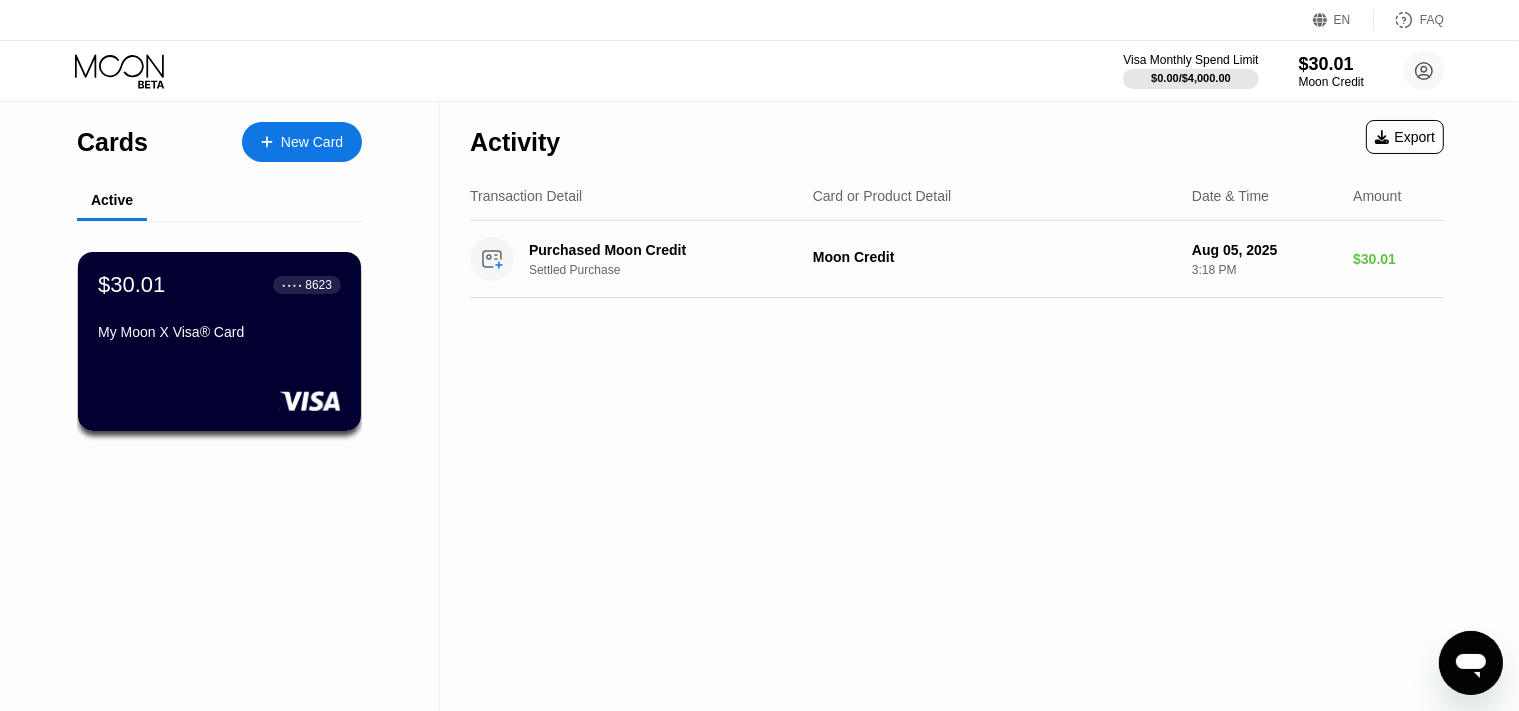 click on "EN Language Select an item Save FAQ" at bounding box center (759, 20) 